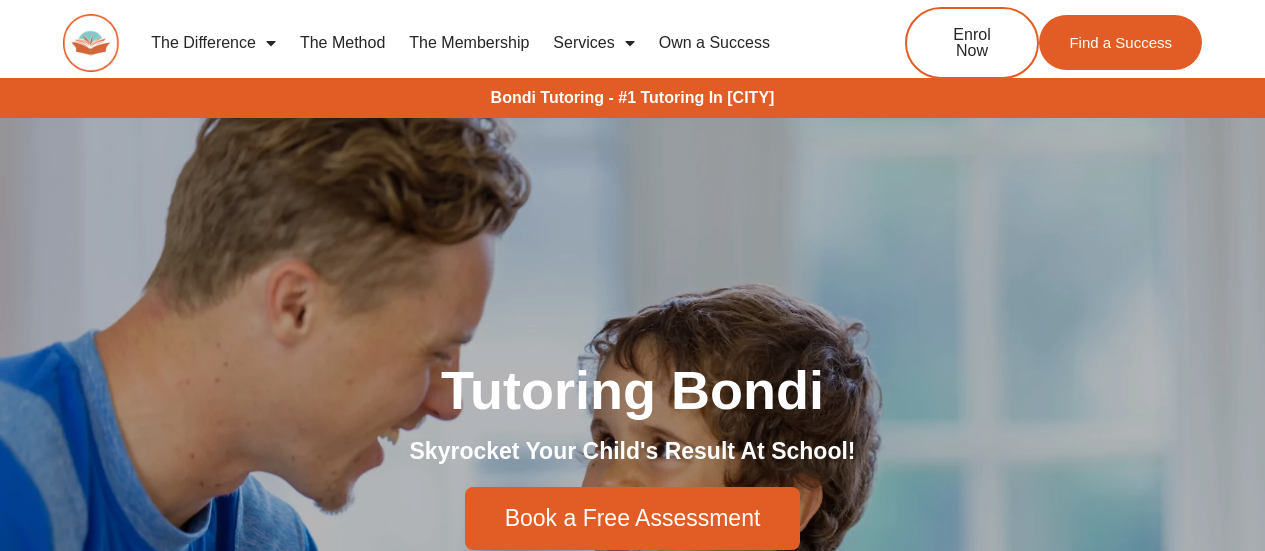 scroll, scrollTop: 0, scrollLeft: 0, axis: both 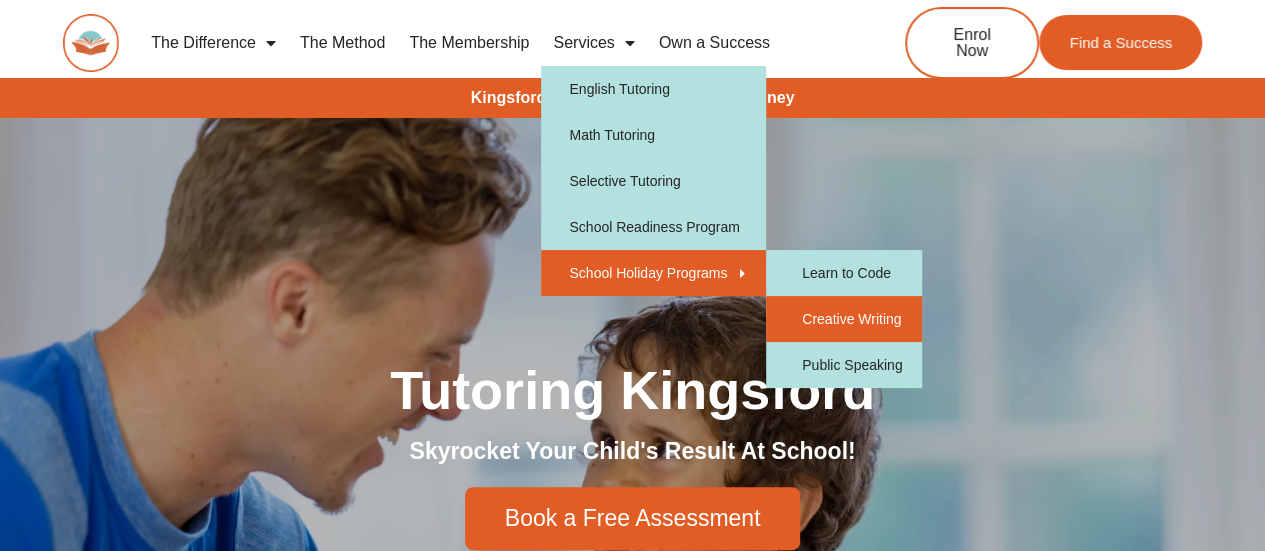 click on "Creative Writing" 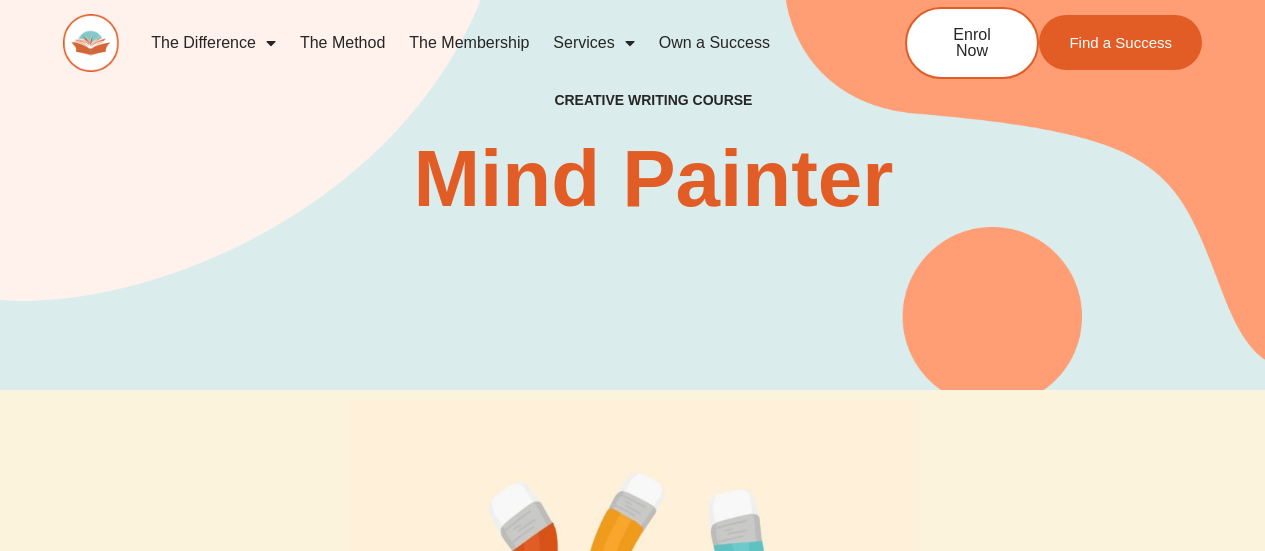 scroll, scrollTop: 0, scrollLeft: 0, axis: both 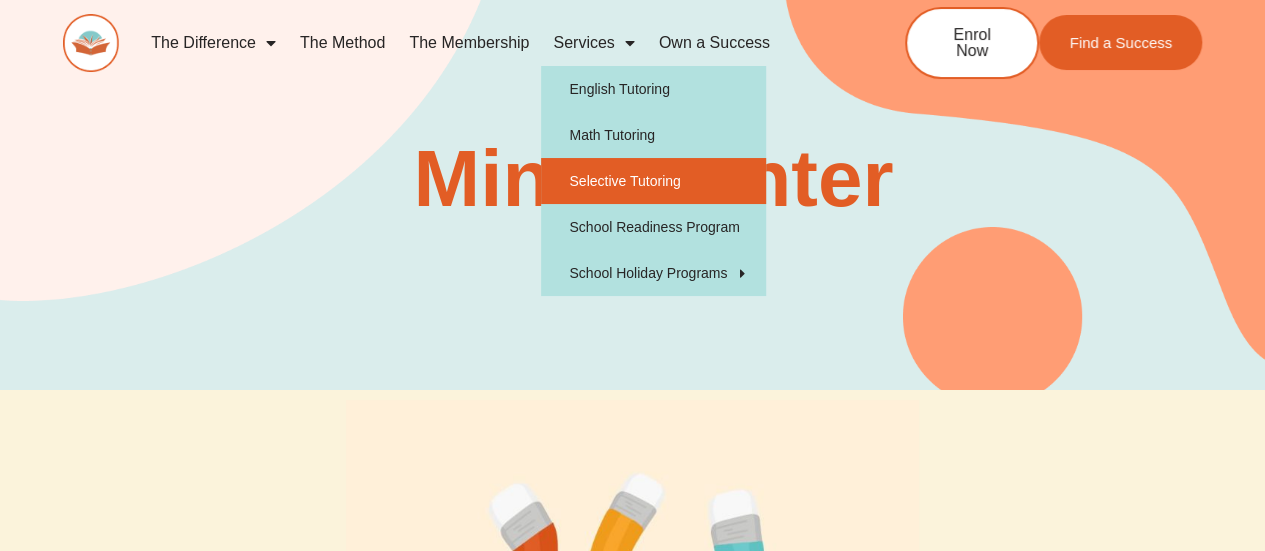 click on "Selective Tutoring" 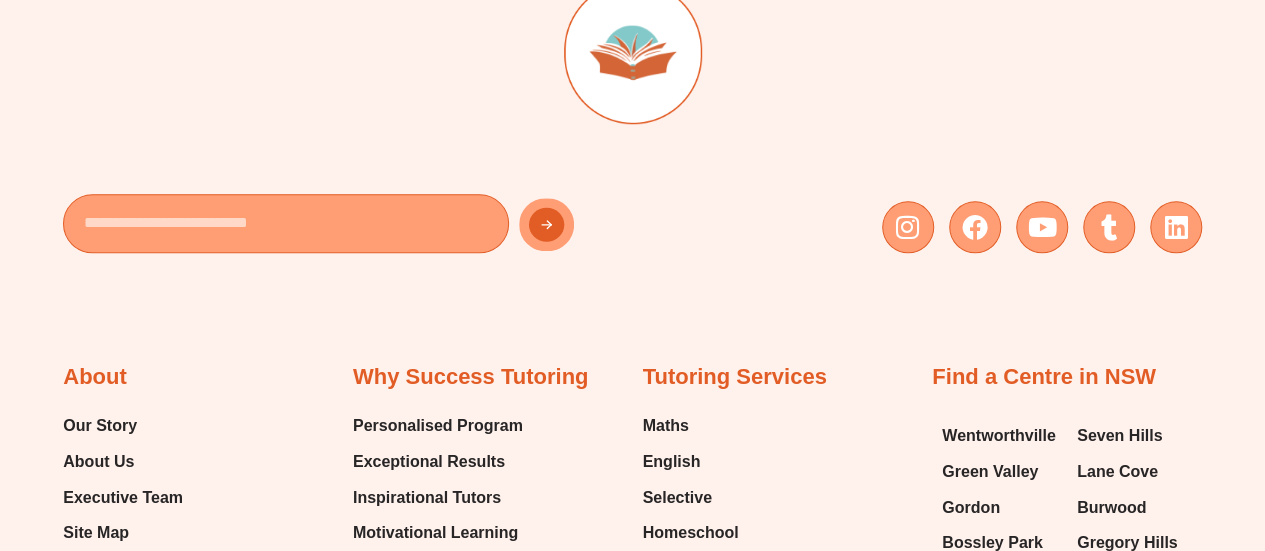scroll, scrollTop: 4900, scrollLeft: 0, axis: vertical 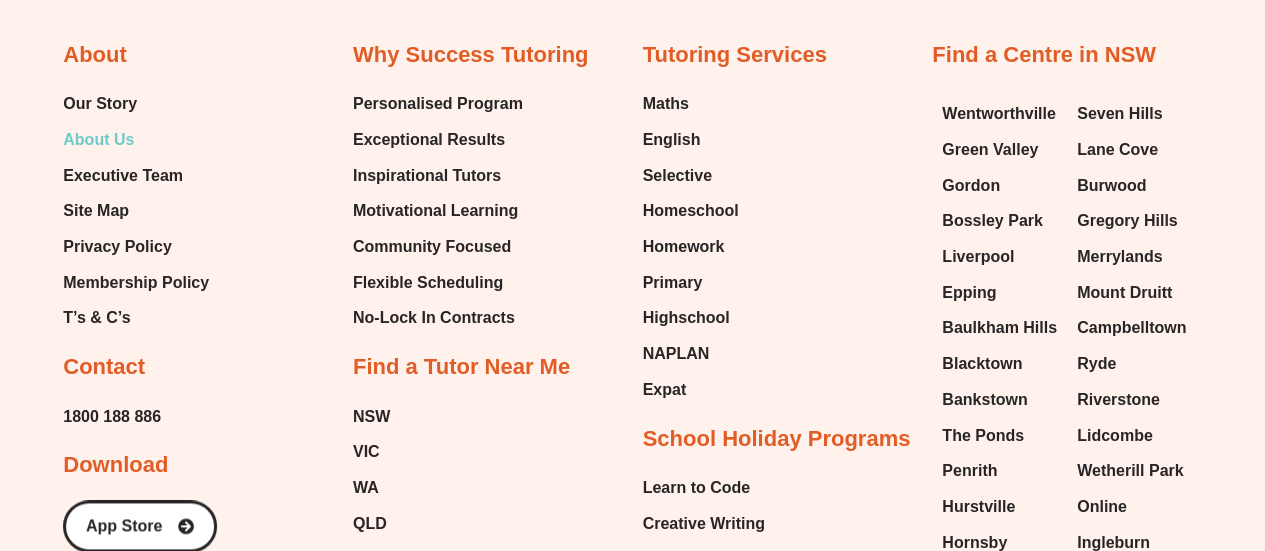 click on "About Us" at bounding box center [98, 140] 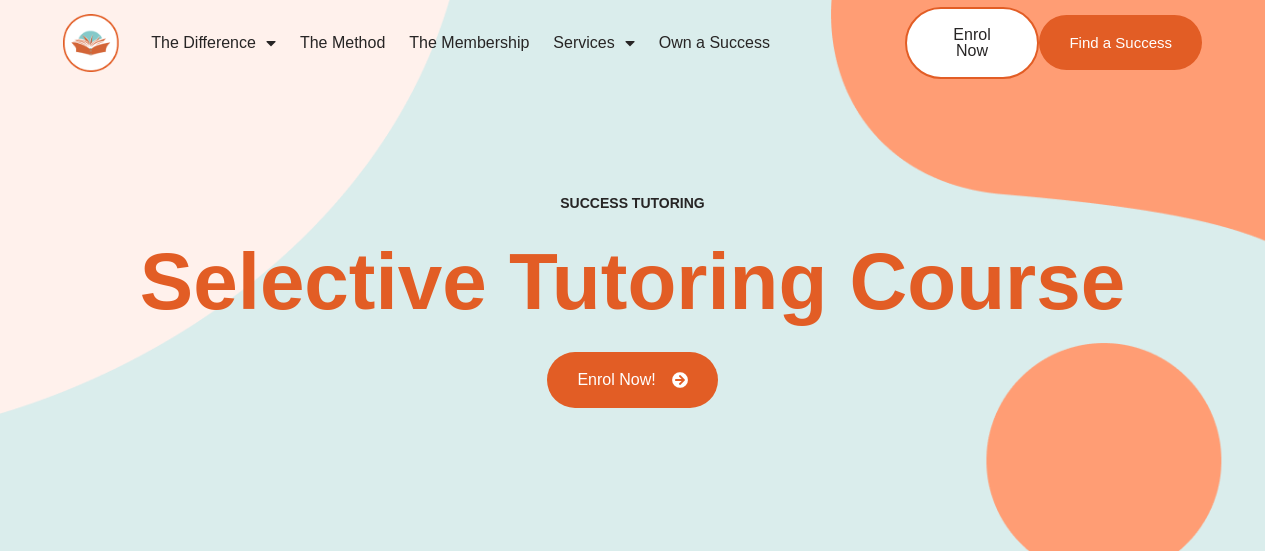 scroll, scrollTop: 0, scrollLeft: 0, axis: both 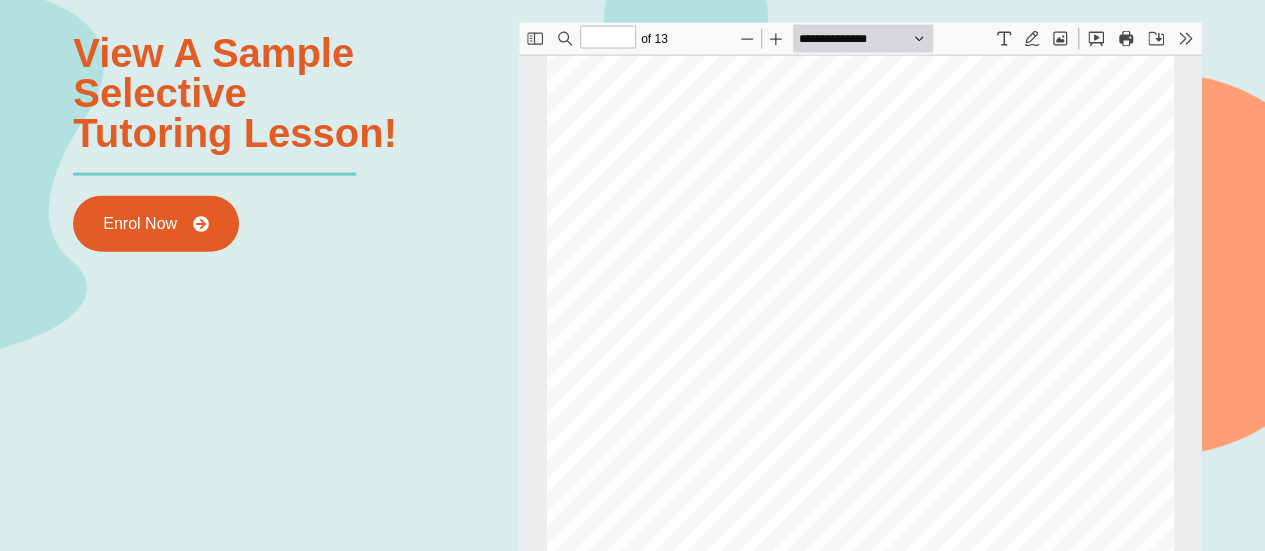 type on "*" 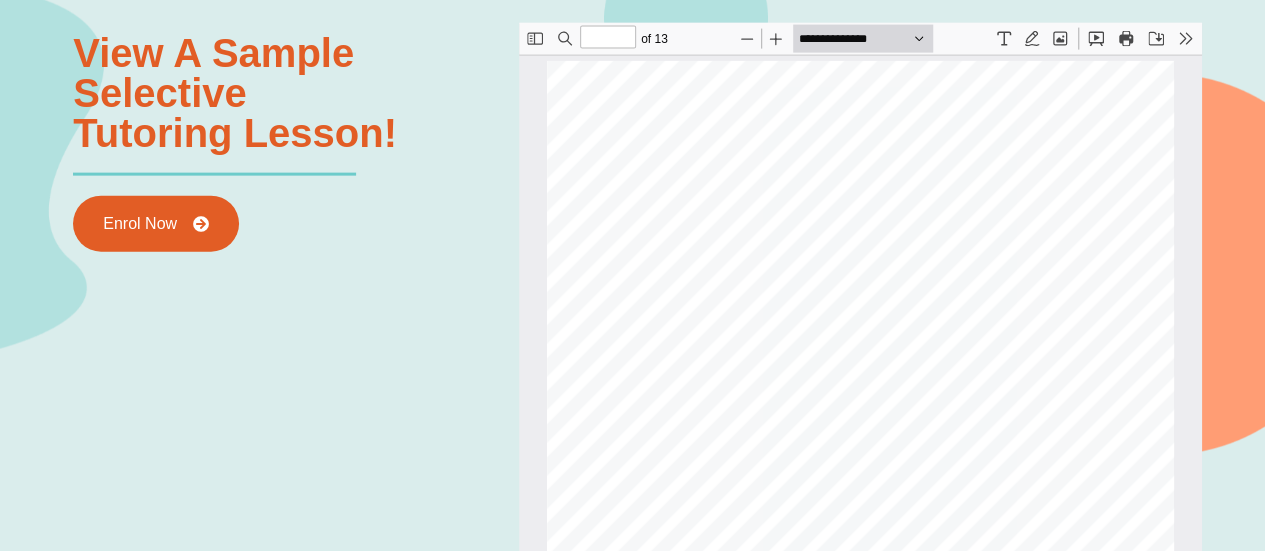 scroll, scrollTop: 7210, scrollLeft: 0, axis: vertical 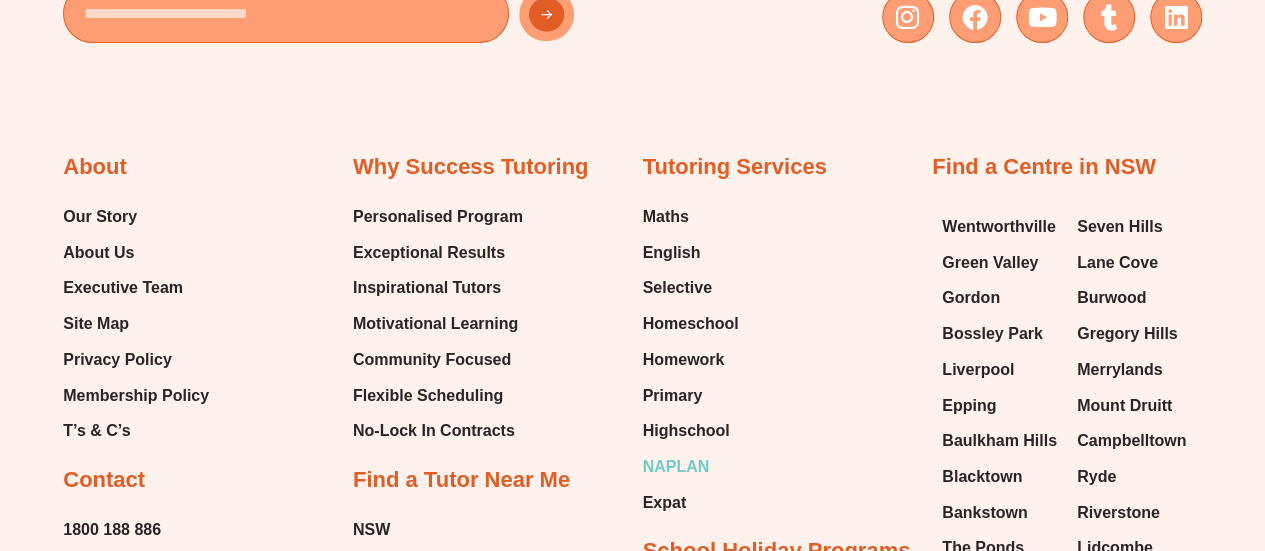 click on "NAPLAN" at bounding box center [676, 467] 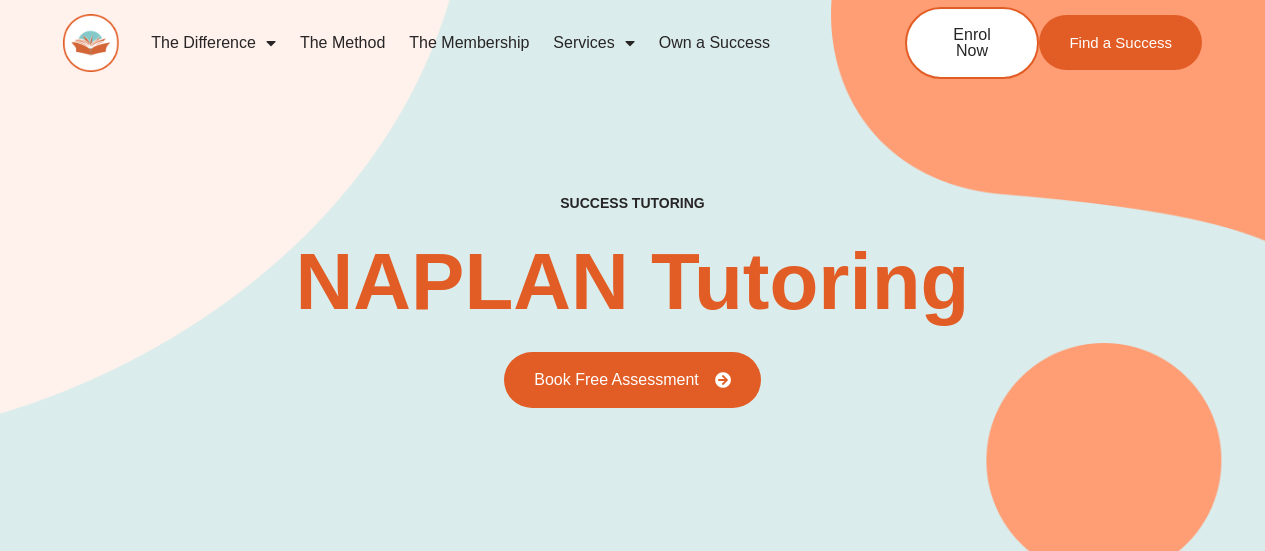 scroll, scrollTop: 0, scrollLeft: 0, axis: both 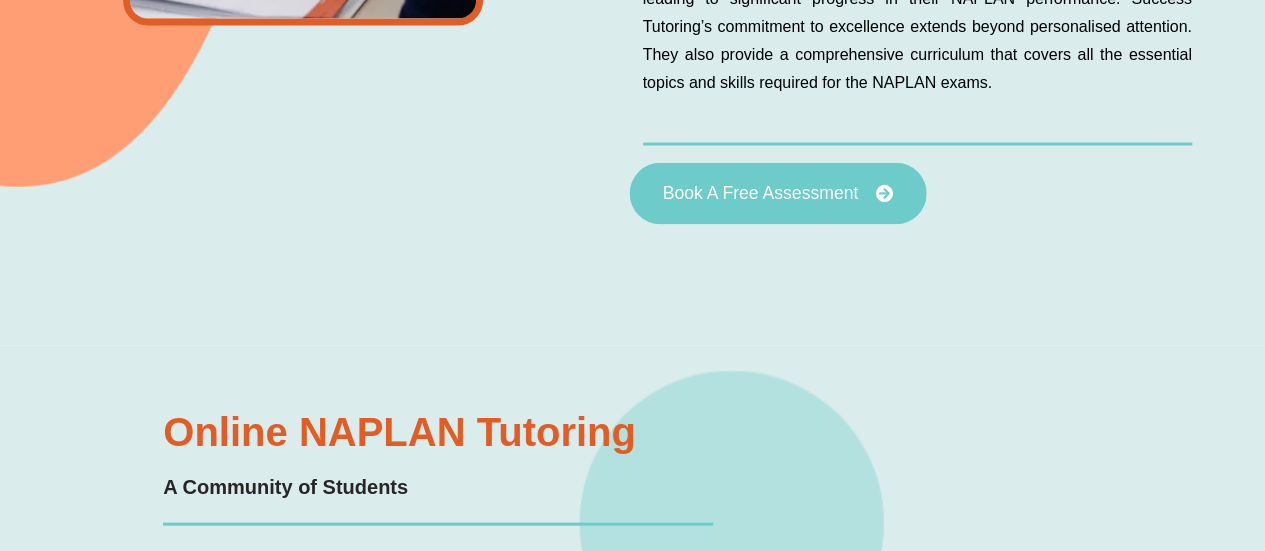 click on "Book A Free Assessment" at bounding box center [760, 194] 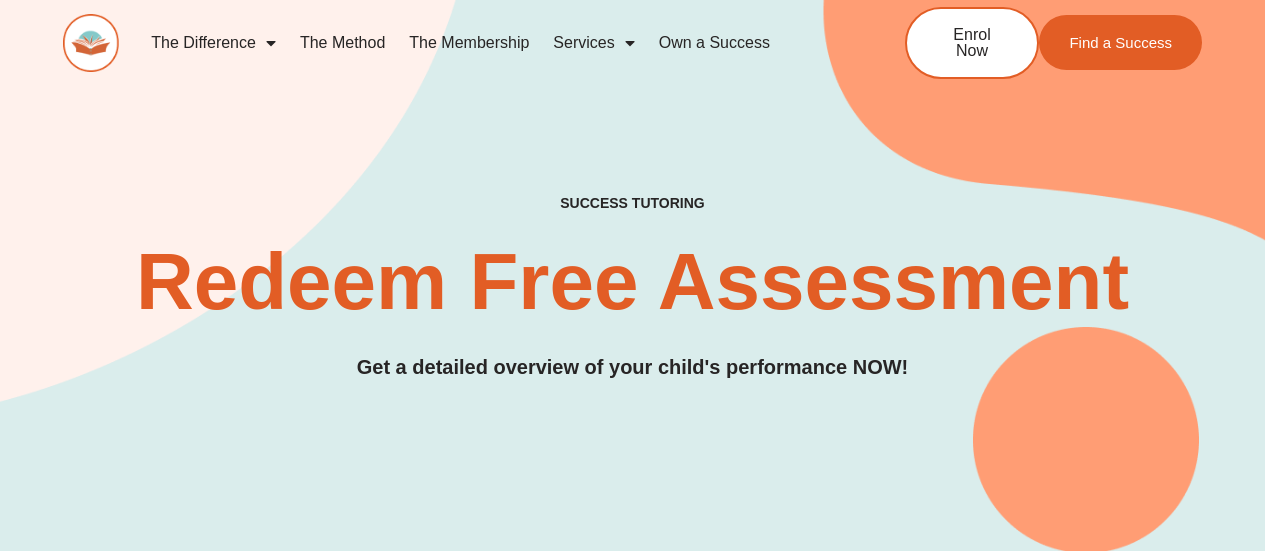 scroll, scrollTop: 0, scrollLeft: 0, axis: both 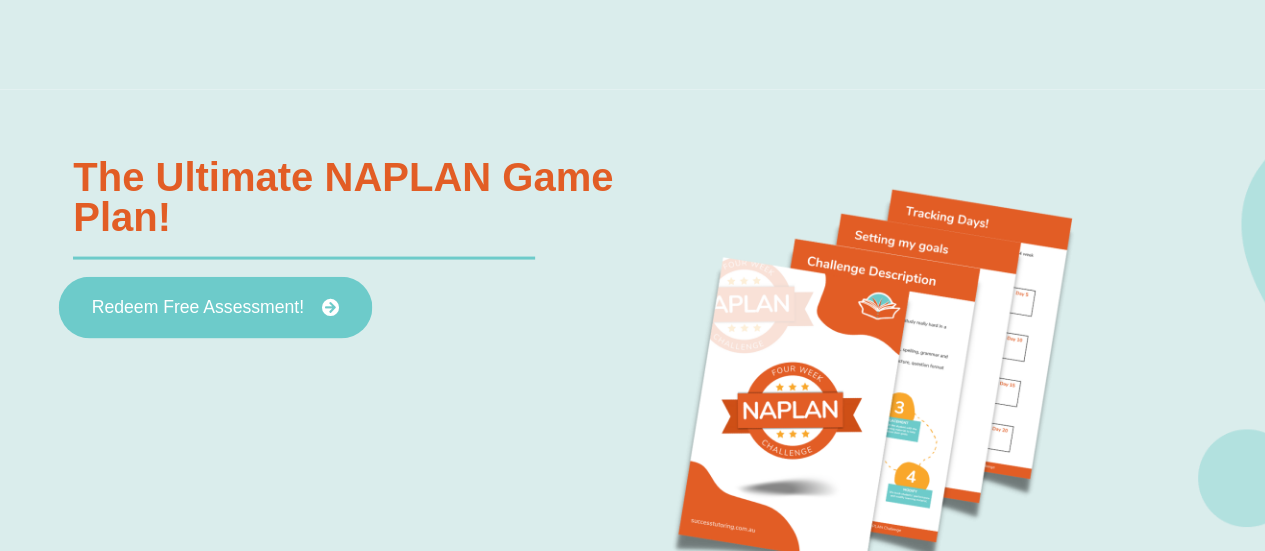 click on "Redeem Free Assessment!" at bounding box center (198, 308) 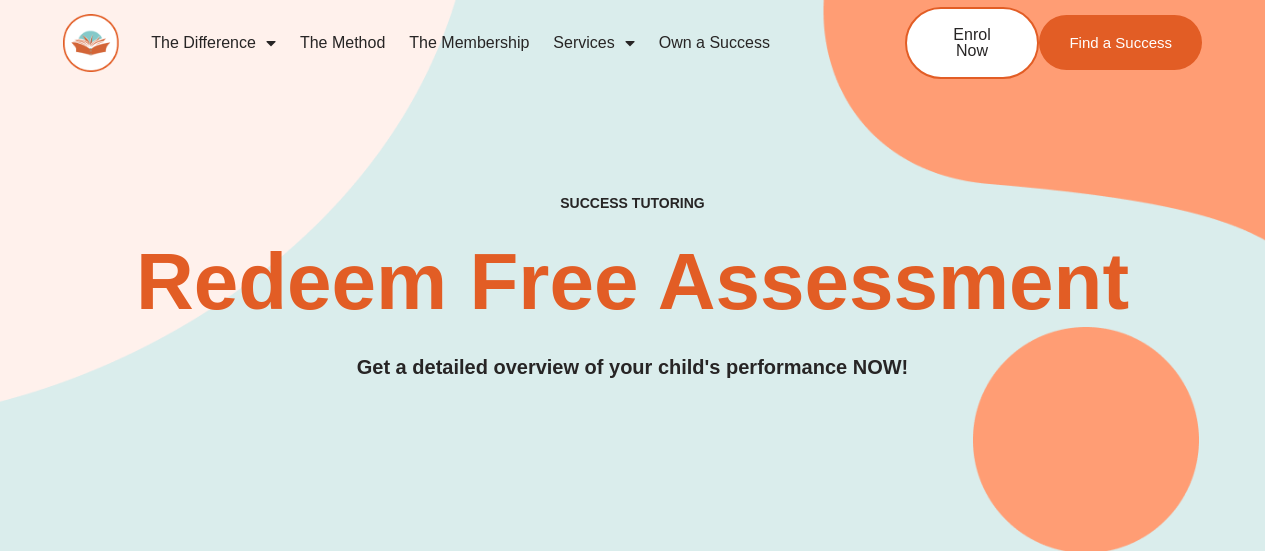 scroll, scrollTop: 0, scrollLeft: 0, axis: both 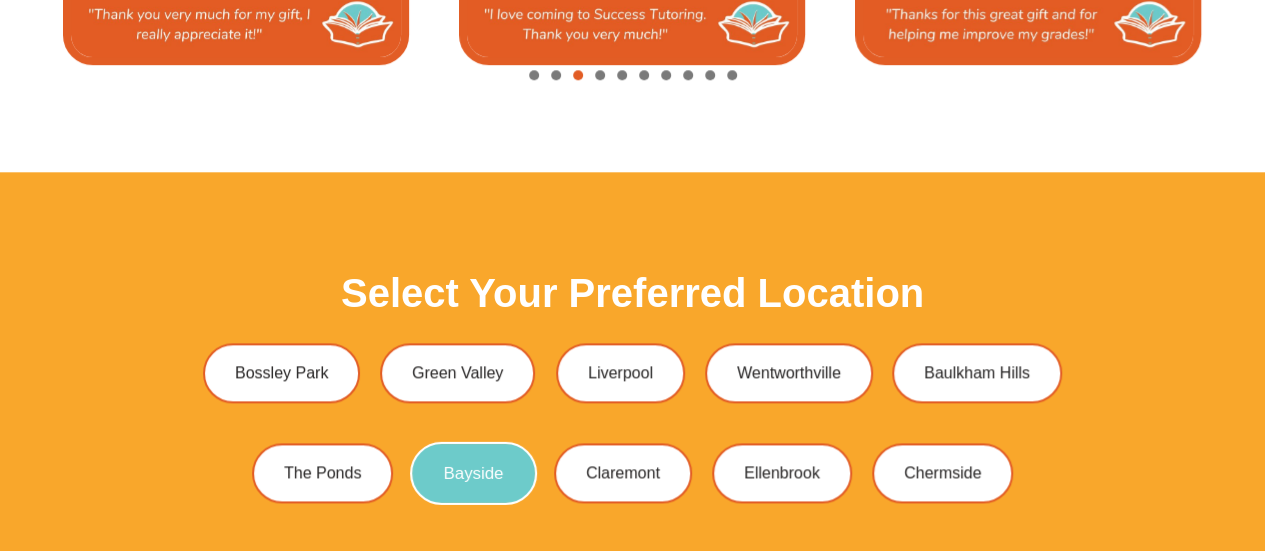 click on "Bayside" at bounding box center (473, 472) 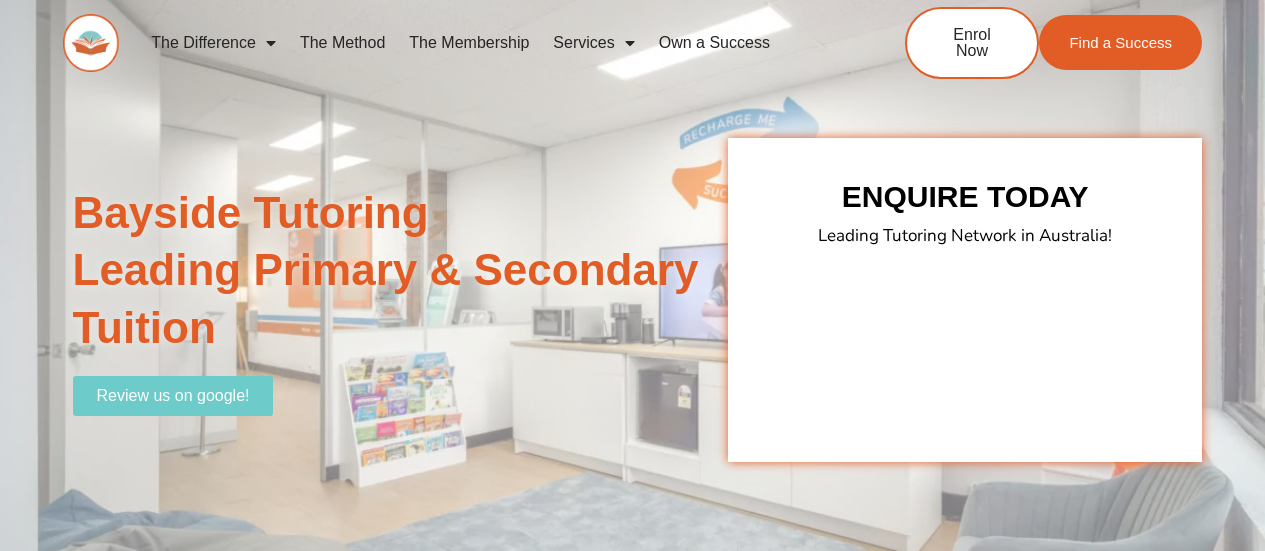 scroll, scrollTop: 0, scrollLeft: 0, axis: both 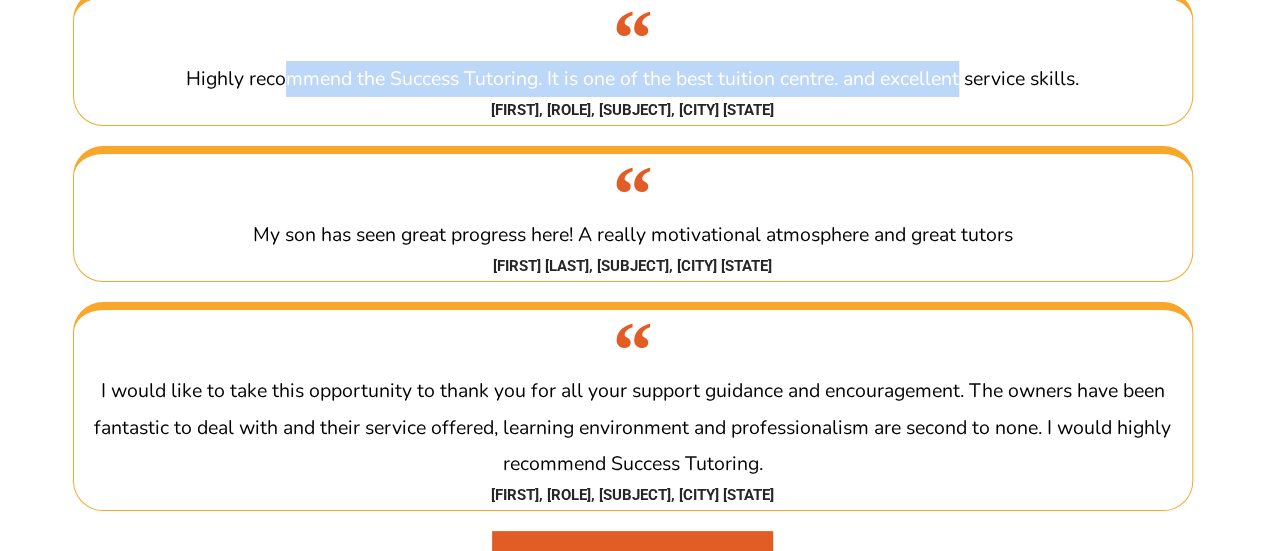 drag, startPoint x: 291, startPoint y: 121, endPoint x: 959, endPoint y: 137, distance: 668.1916 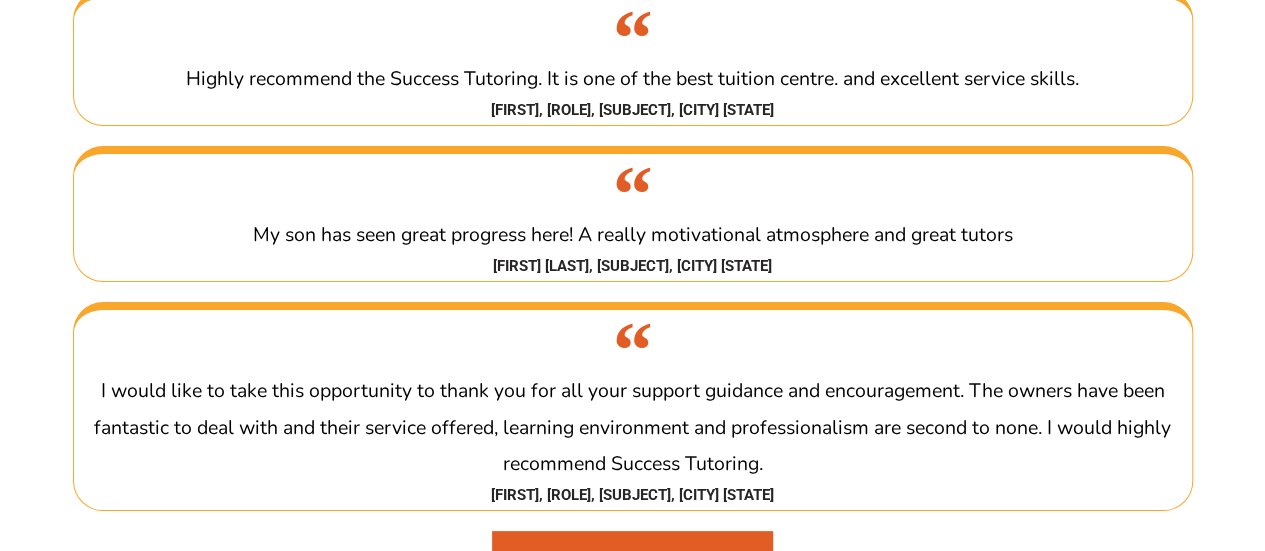 click on "Hibe, Parent, Math Tutoring, Kingsford NSW" at bounding box center [633, 111] 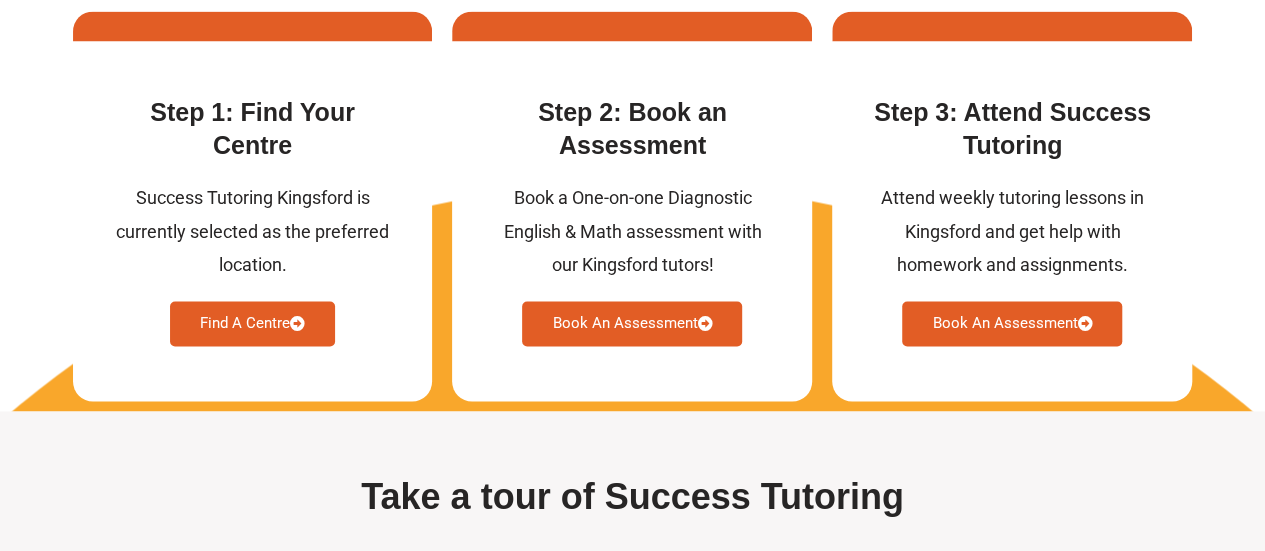 scroll, scrollTop: 5300, scrollLeft: 0, axis: vertical 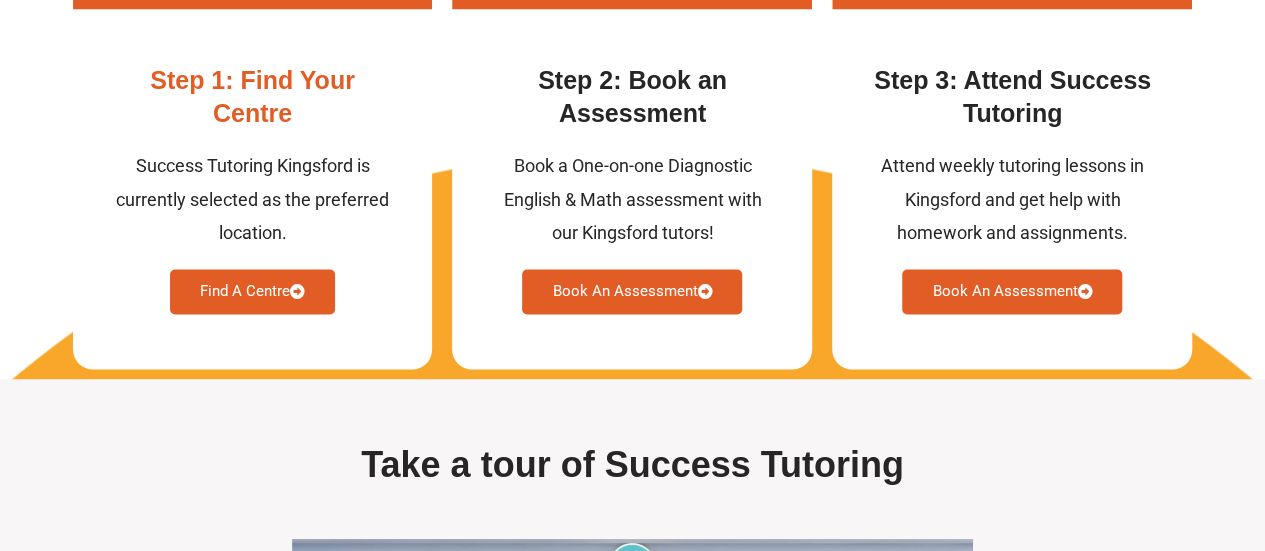 click on "Find A Centre" at bounding box center [252, 291] 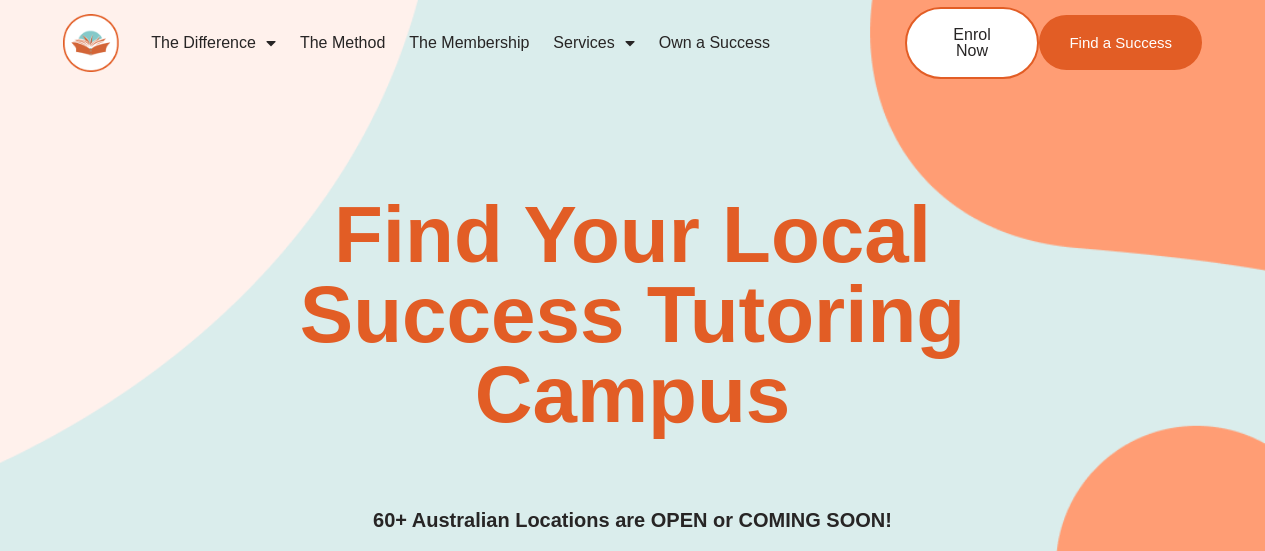 scroll, scrollTop: 0, scrollLeft: 0, axis: both 